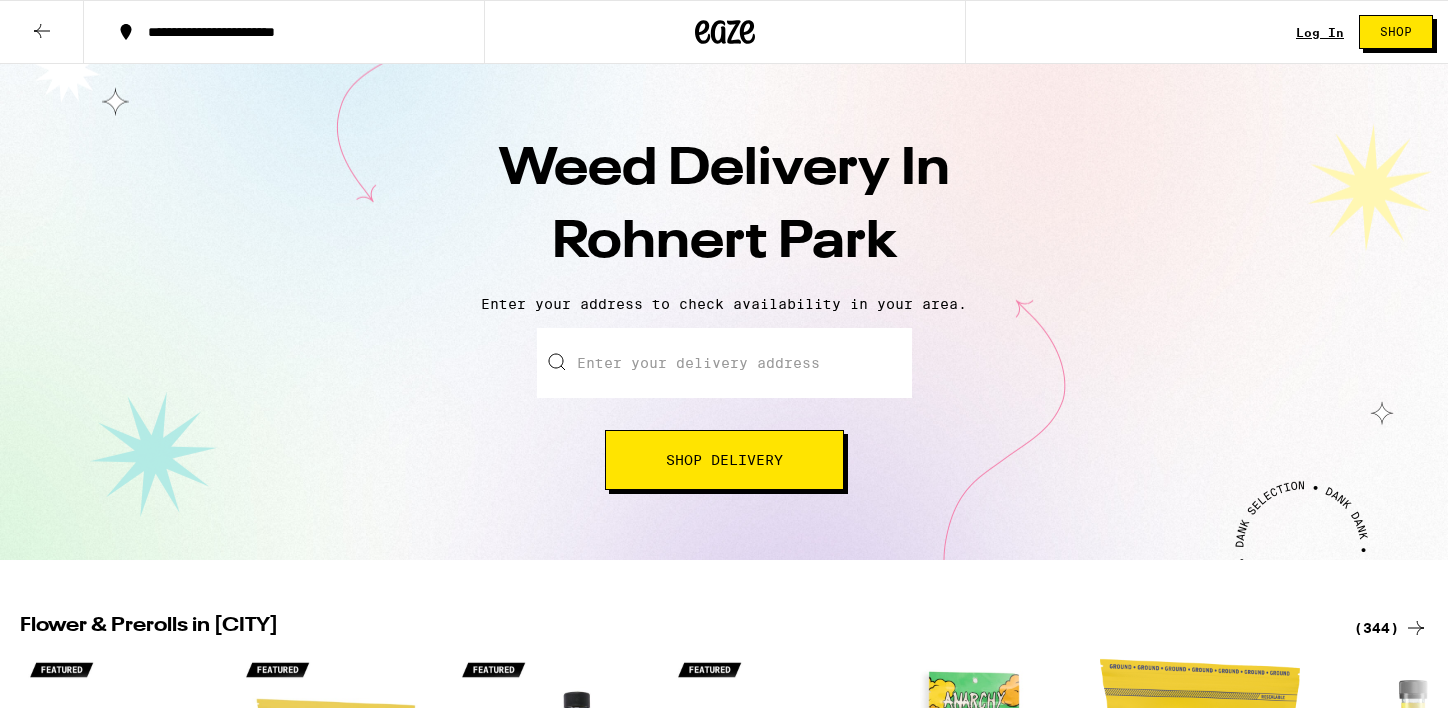 scroll, scrollTop: 59, scrollLeft: 0, axis: vertical 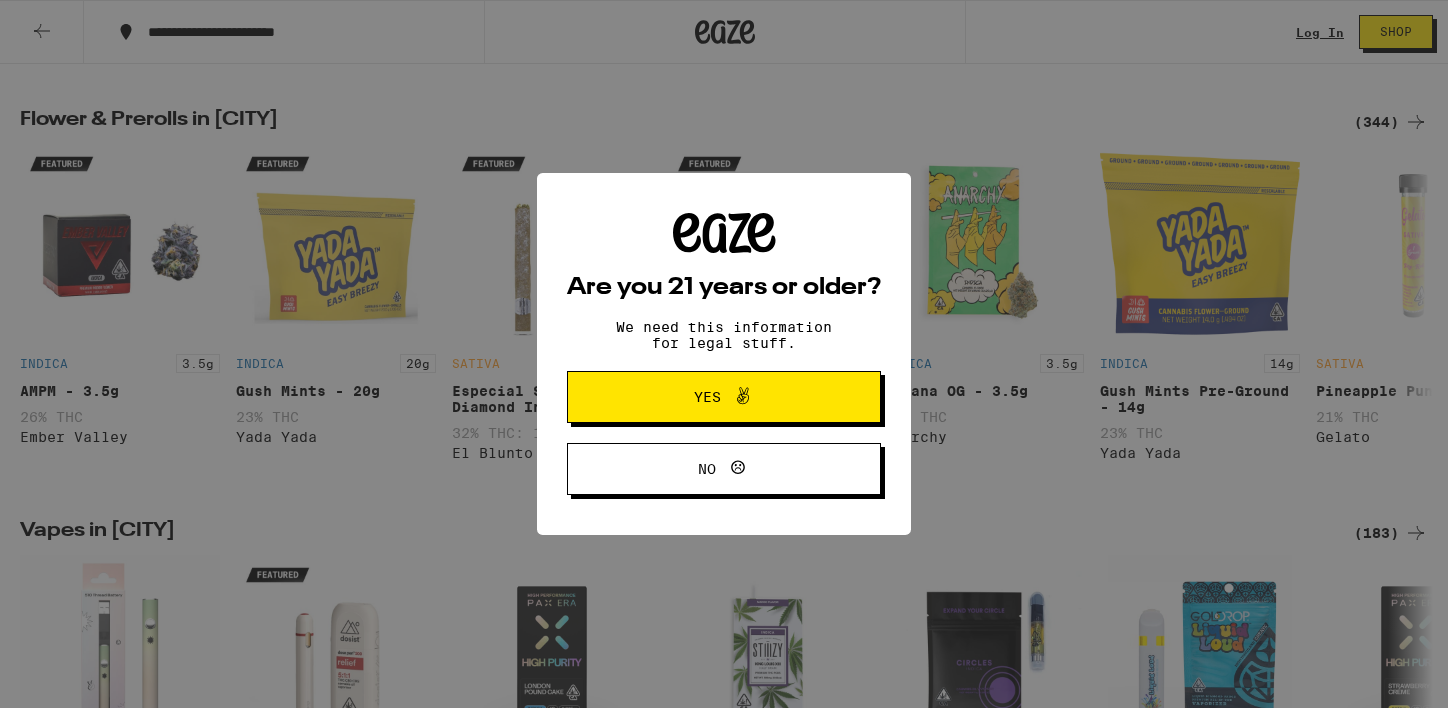 click on "Yes" at bounding box center (724, 397) 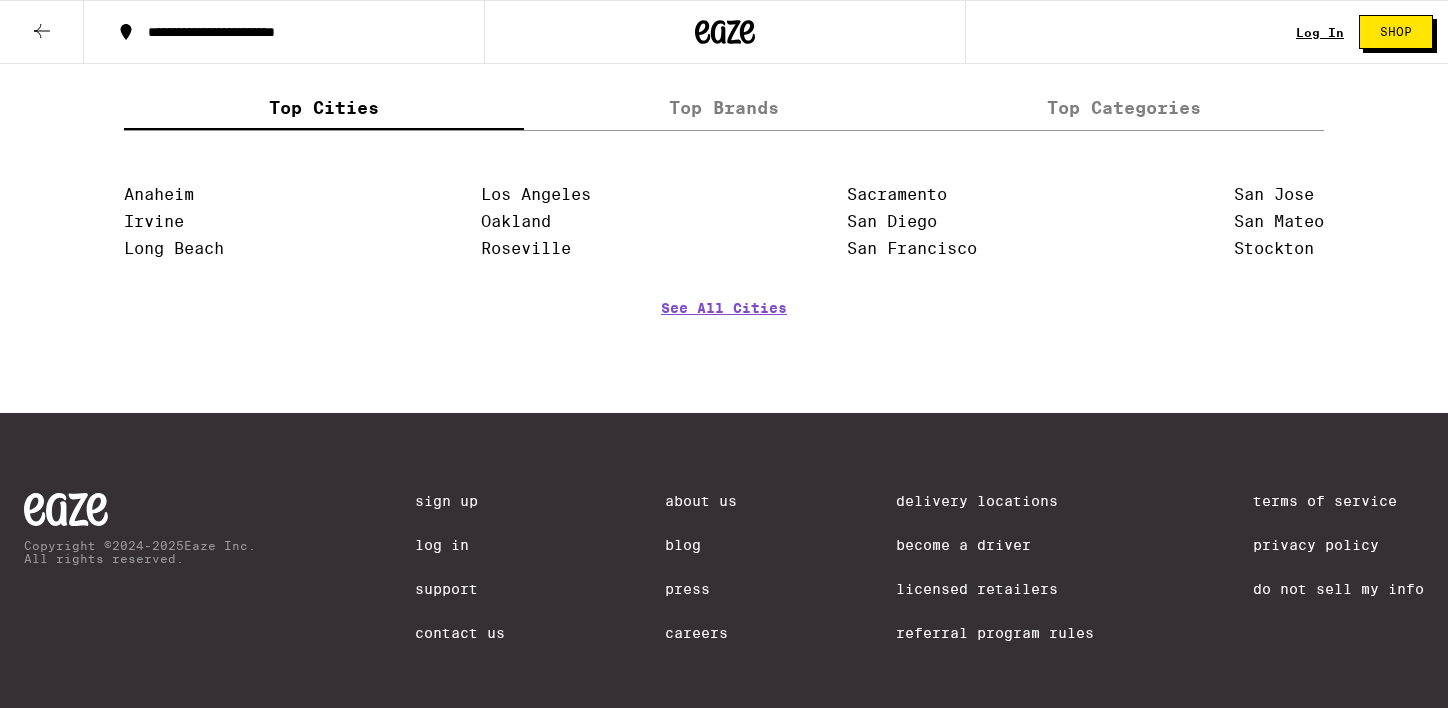 scroll, scrollTop: 4595, scrollLeft: 0, axis: vertical 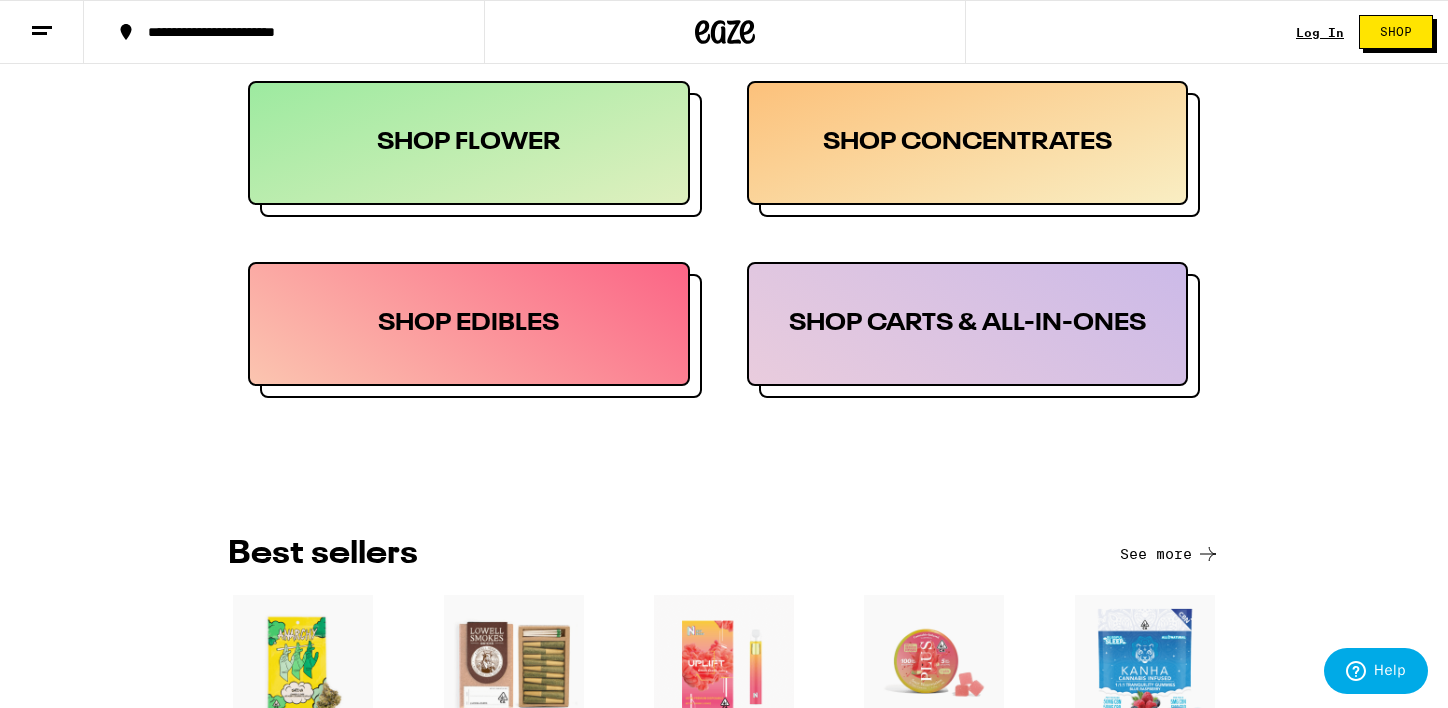 click on "SHOP EDIBLES" at bounding box center [469, 324] 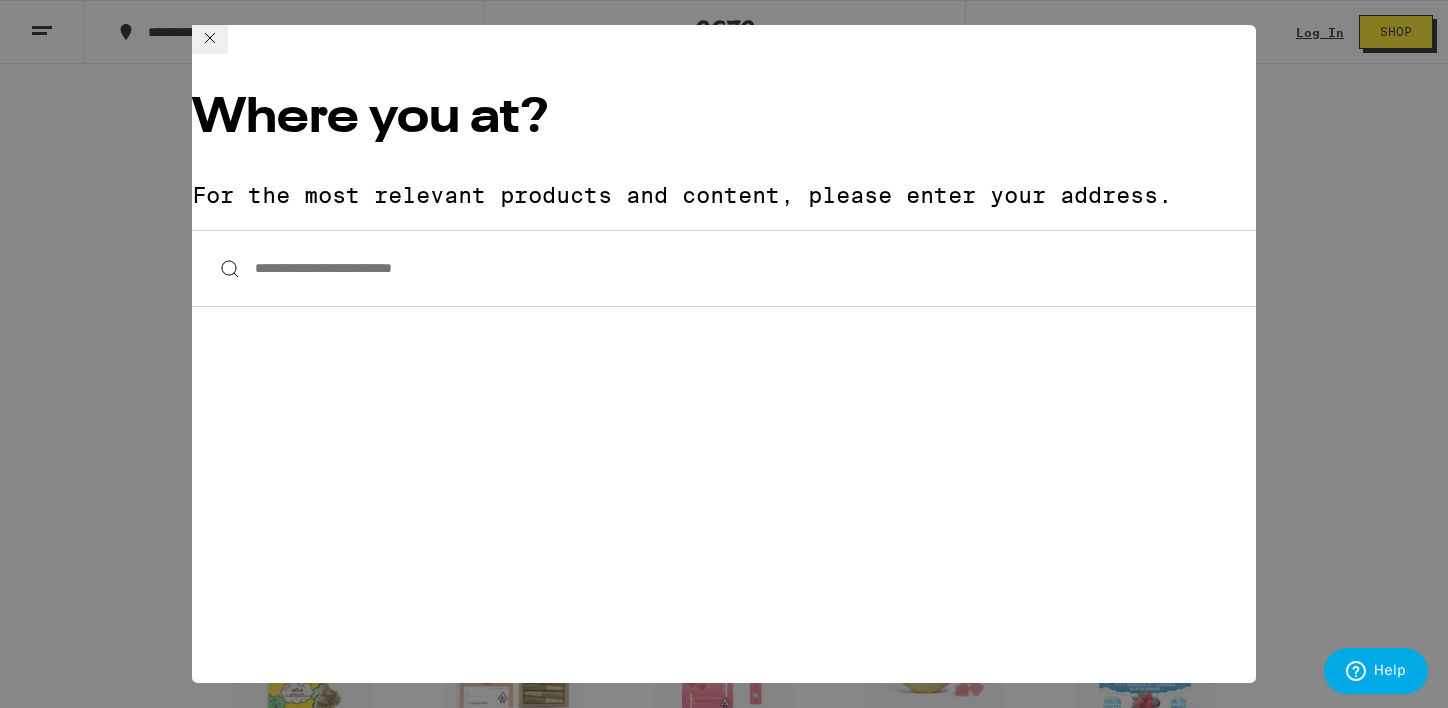 click 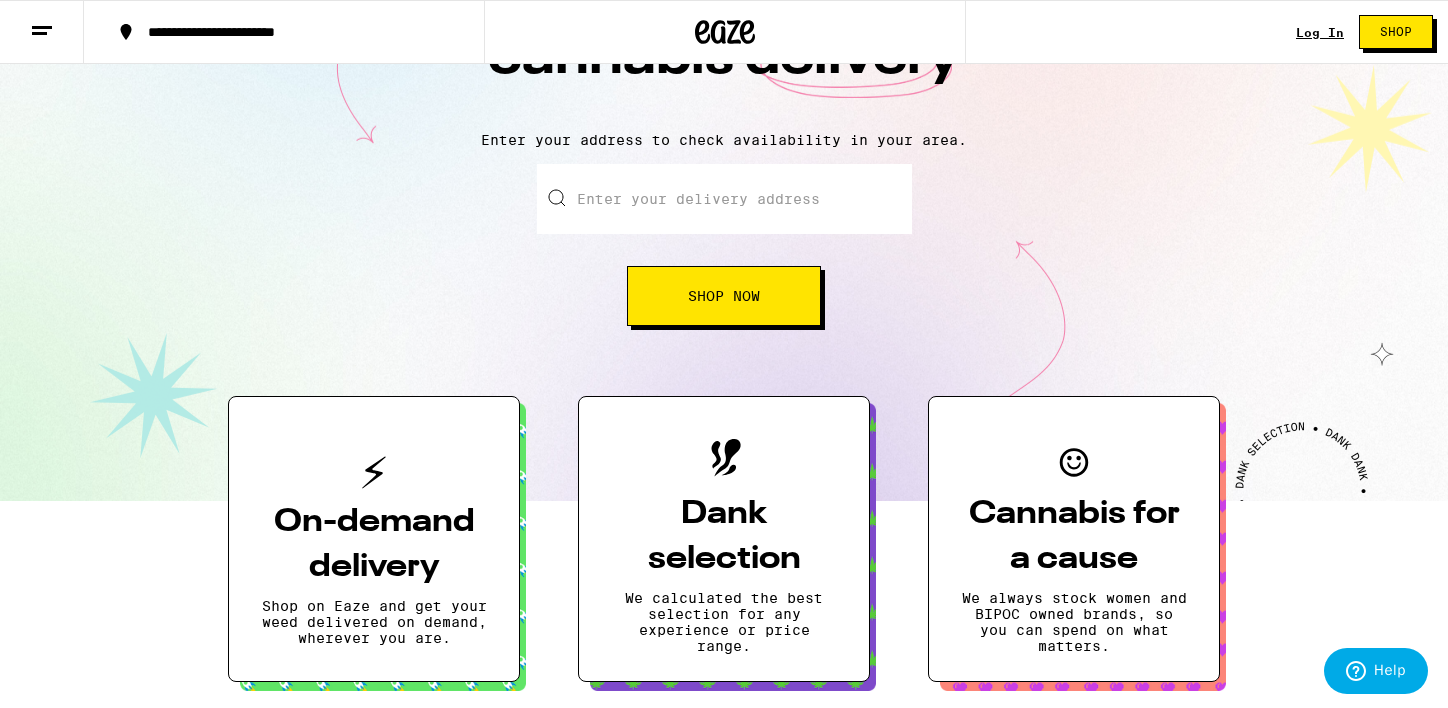 scroll, scrollTop: 141, scrollLeft: 0, axis: vertical 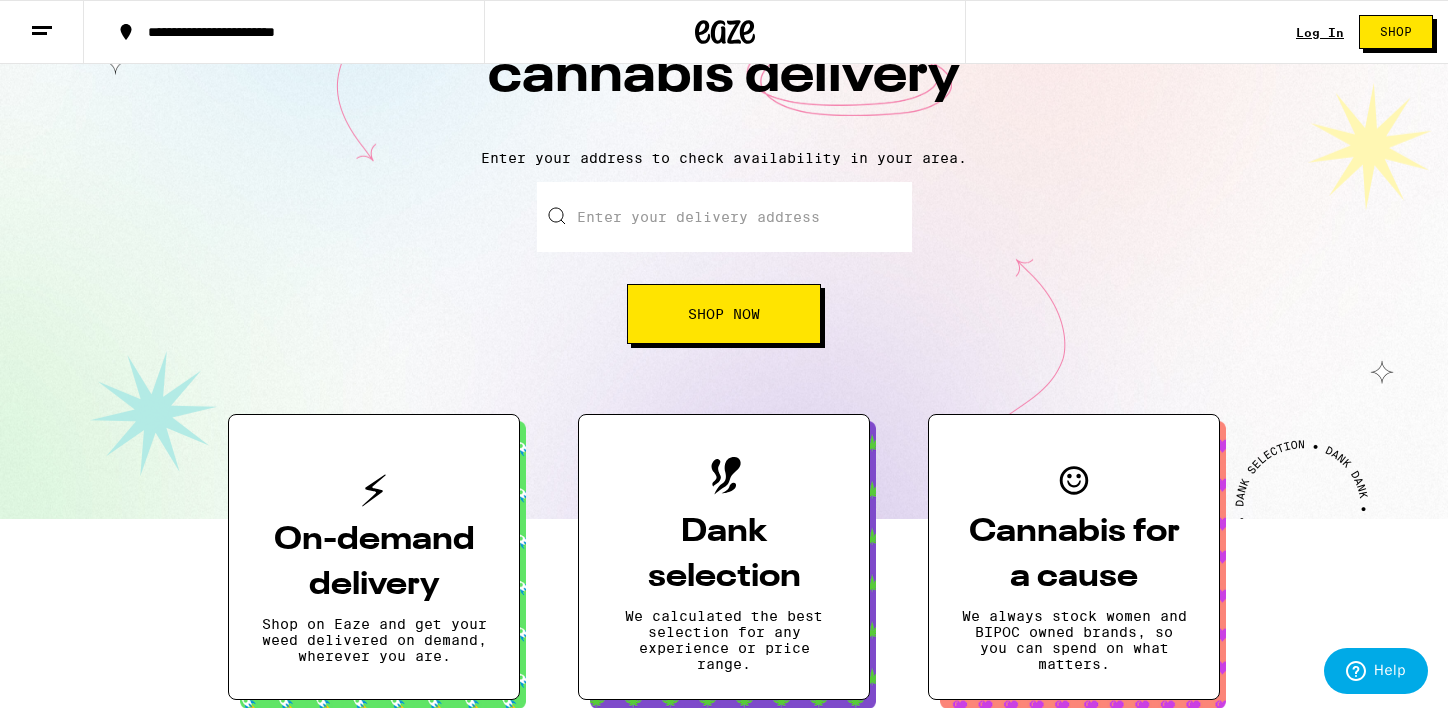click on "Enter your delivery address" at bounding box center [724, 217] 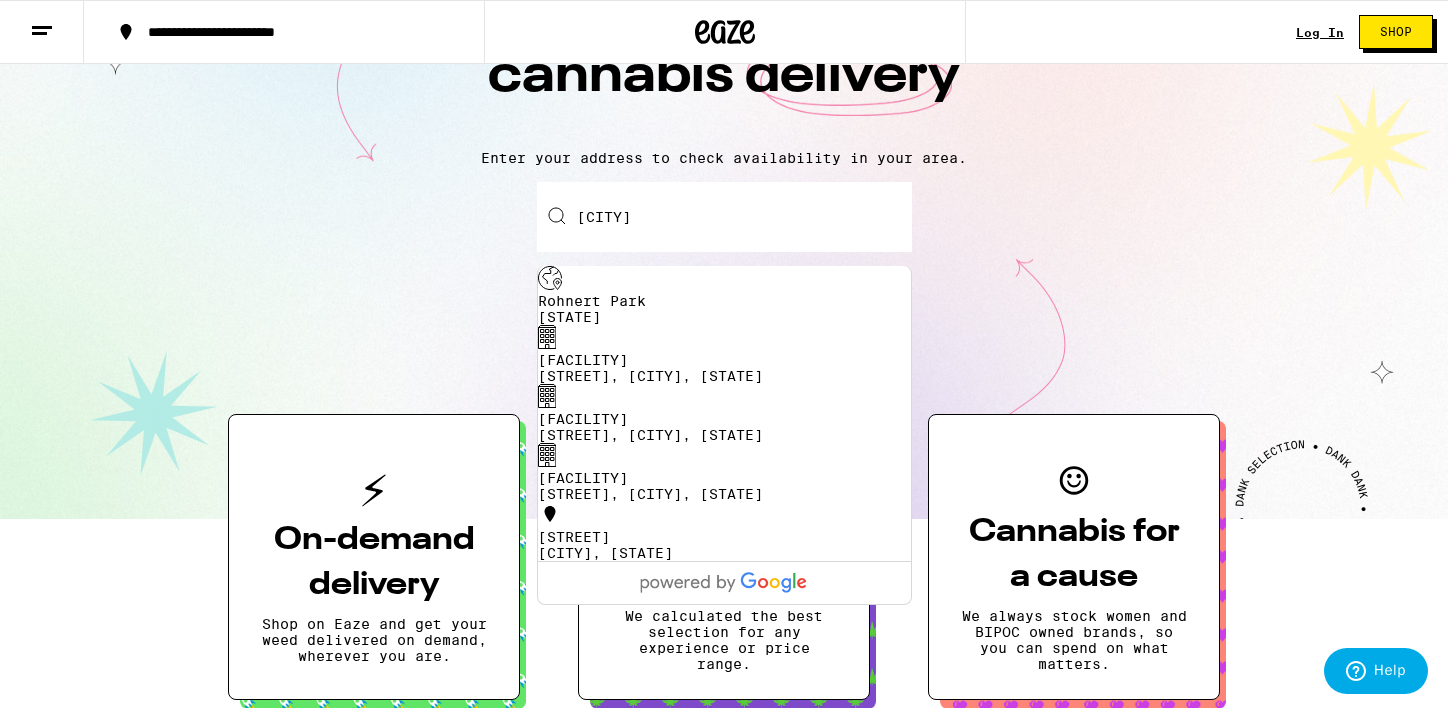 click on "Rohnert Park CA" at bounding box center (724, 309) 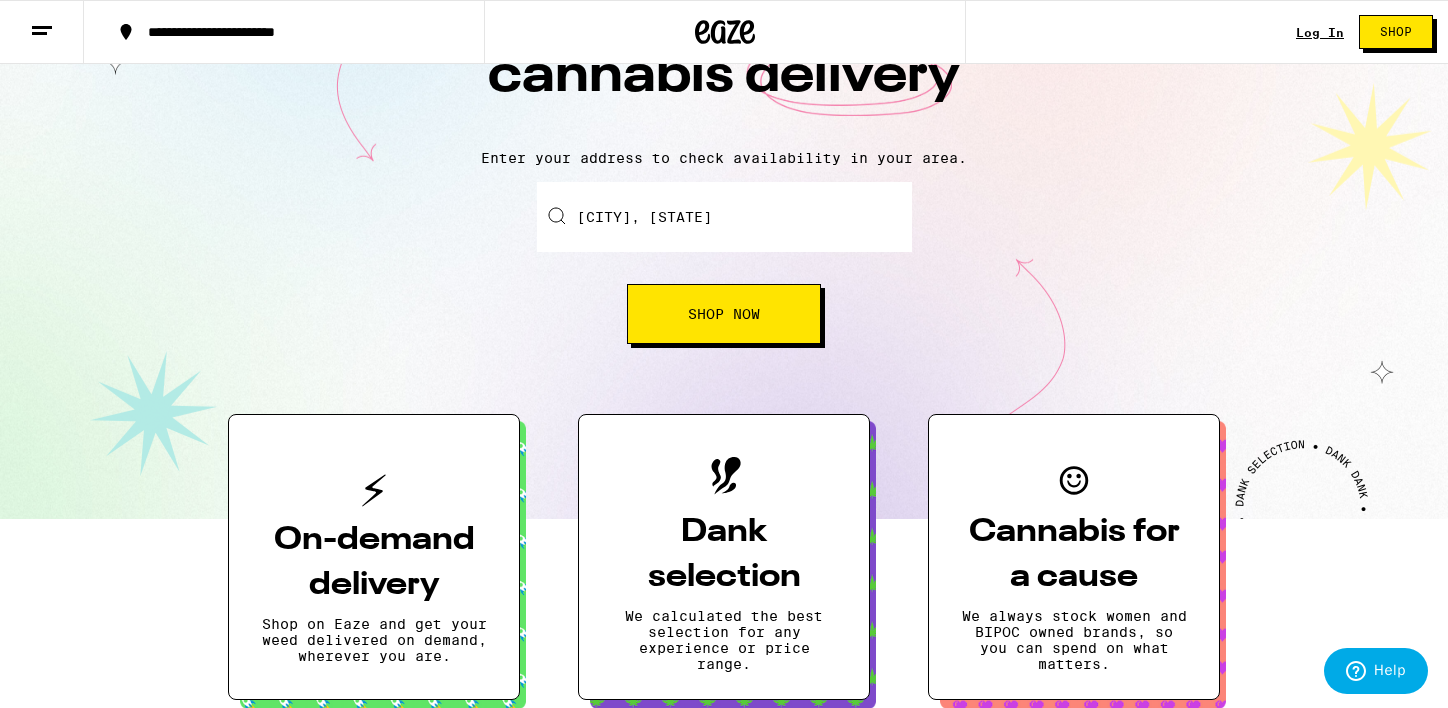 scroll, scrollTop: 205, scrollLeft: 0, axis: vertical 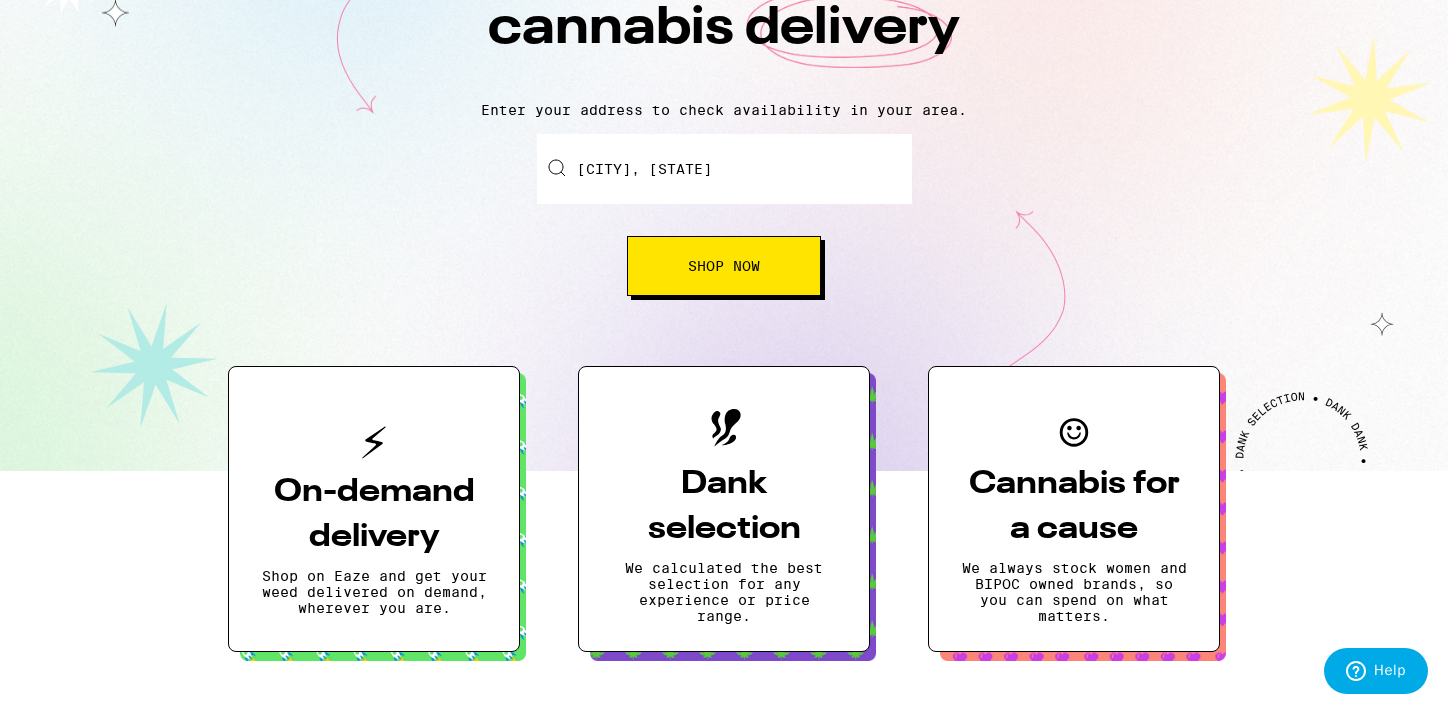 click on "Shop Now" at bounding box center [724, 266] 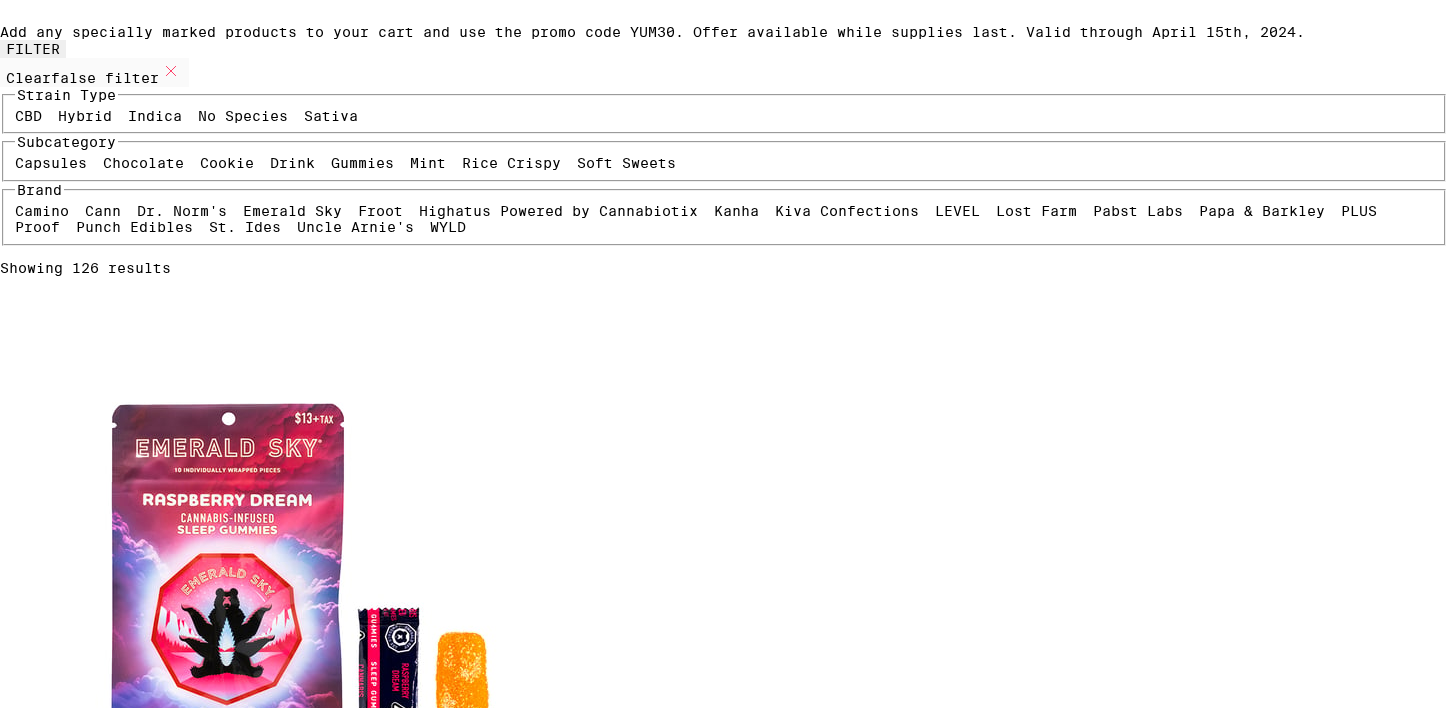 scroll, scrollTop: 231, scrollLeft: 0, axis: vertical 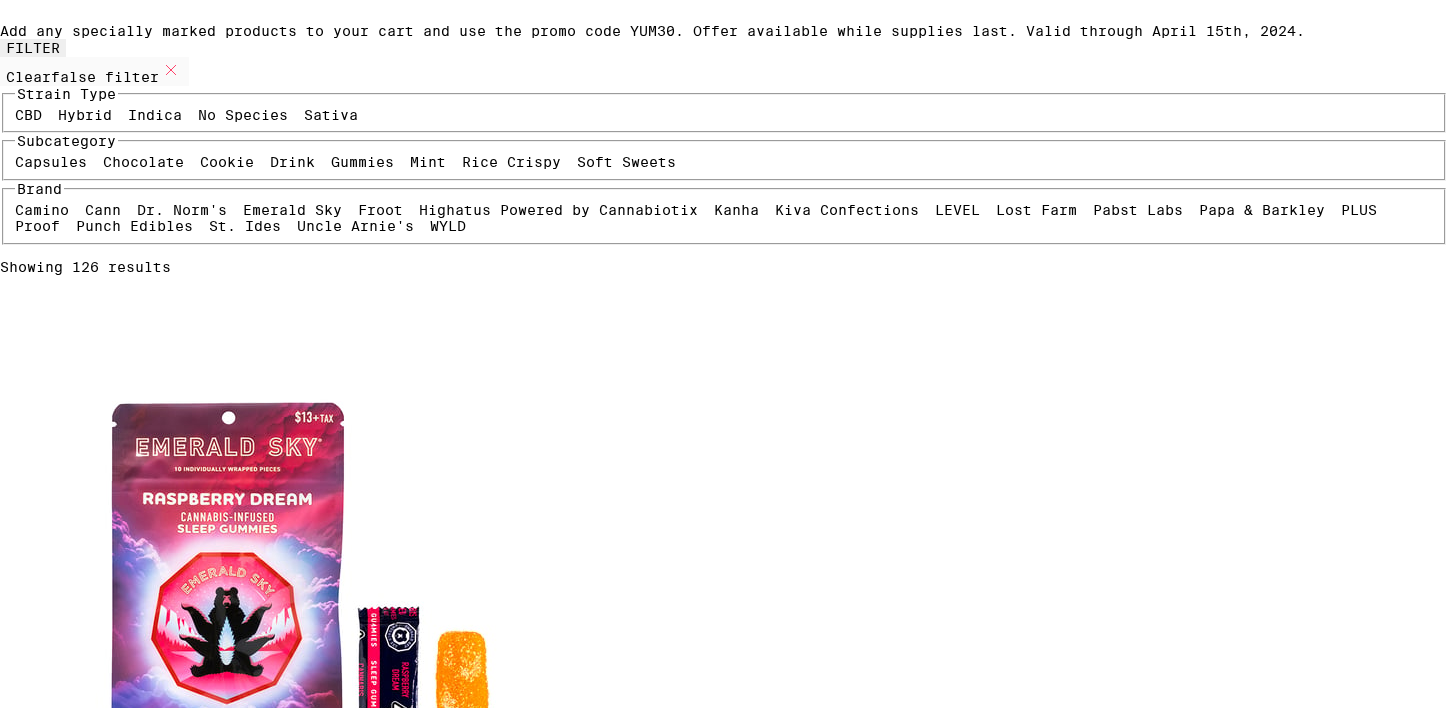 click on "Gummies" at bounding box center [362, 162] 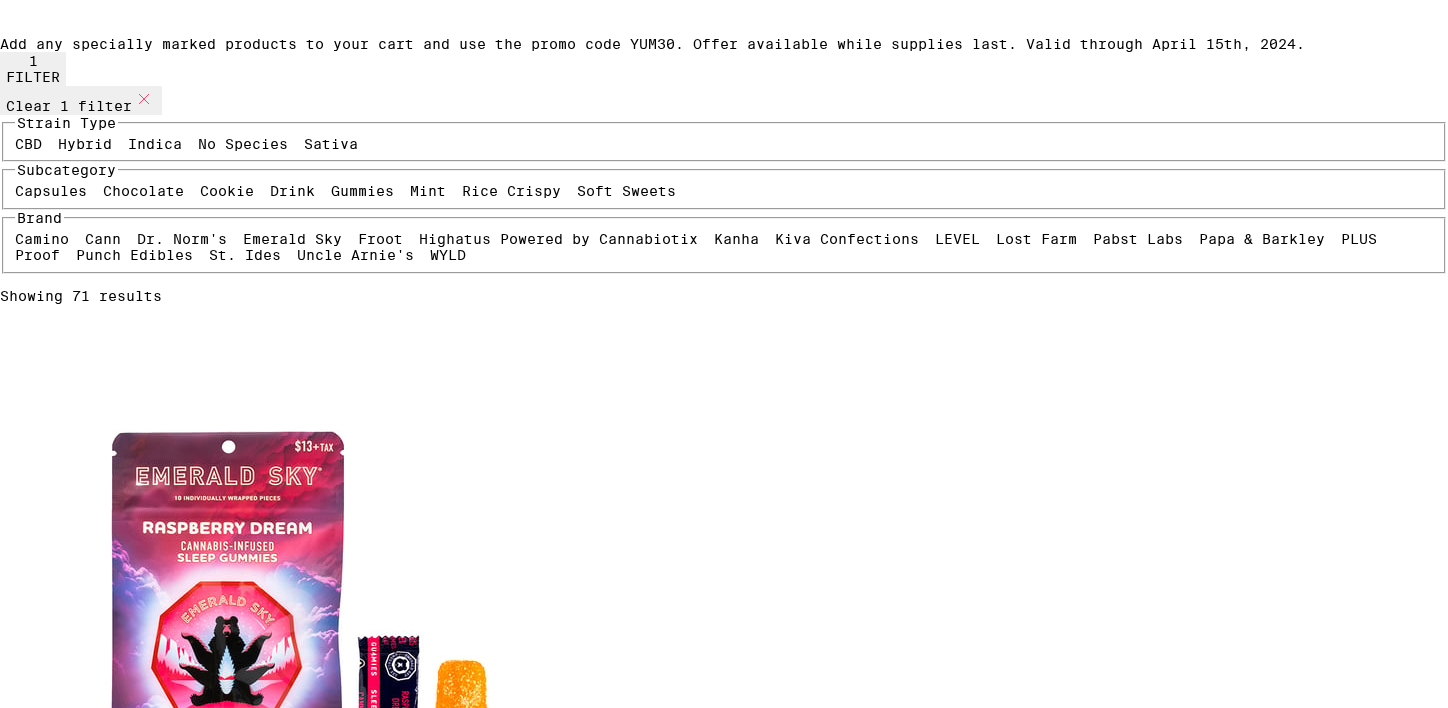 scroll, scrollTop: 216, scrollLeft: 0, axis: vertical 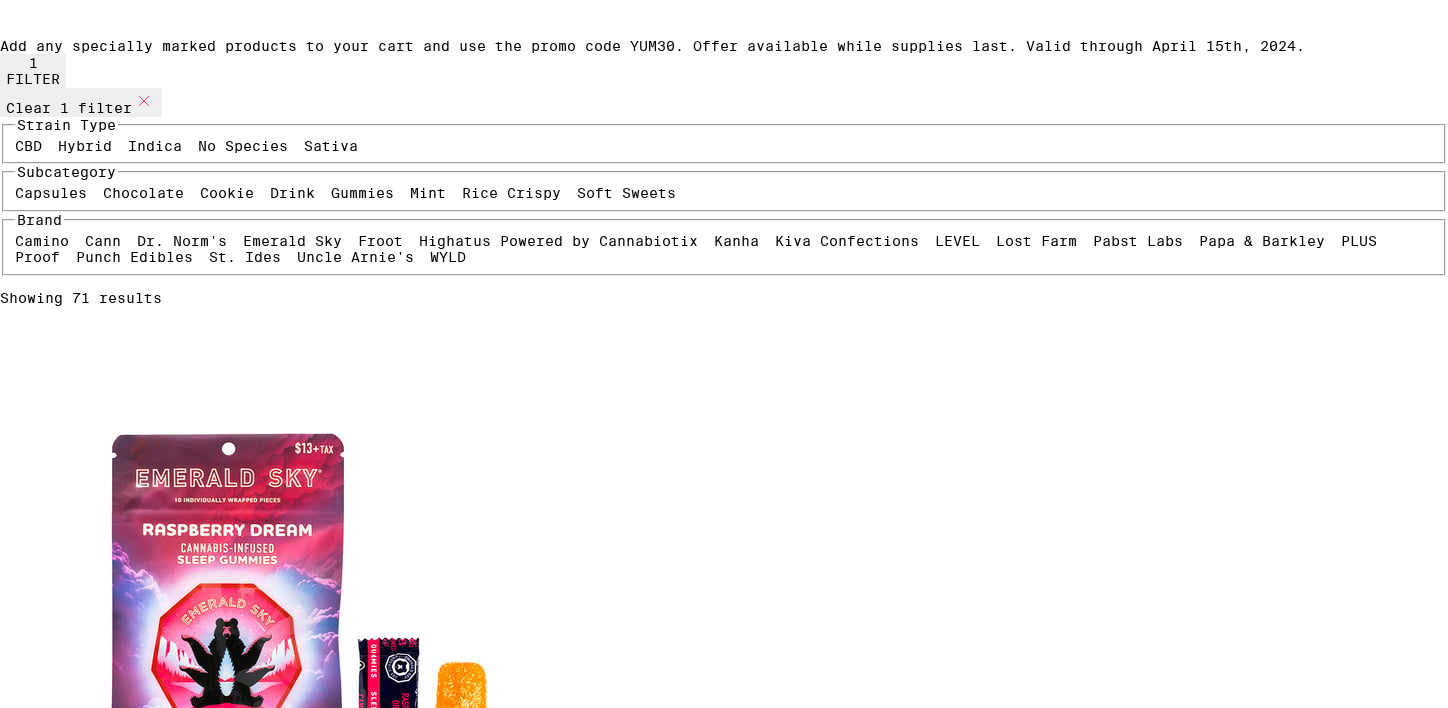 click at bounding box center (300, 3079) 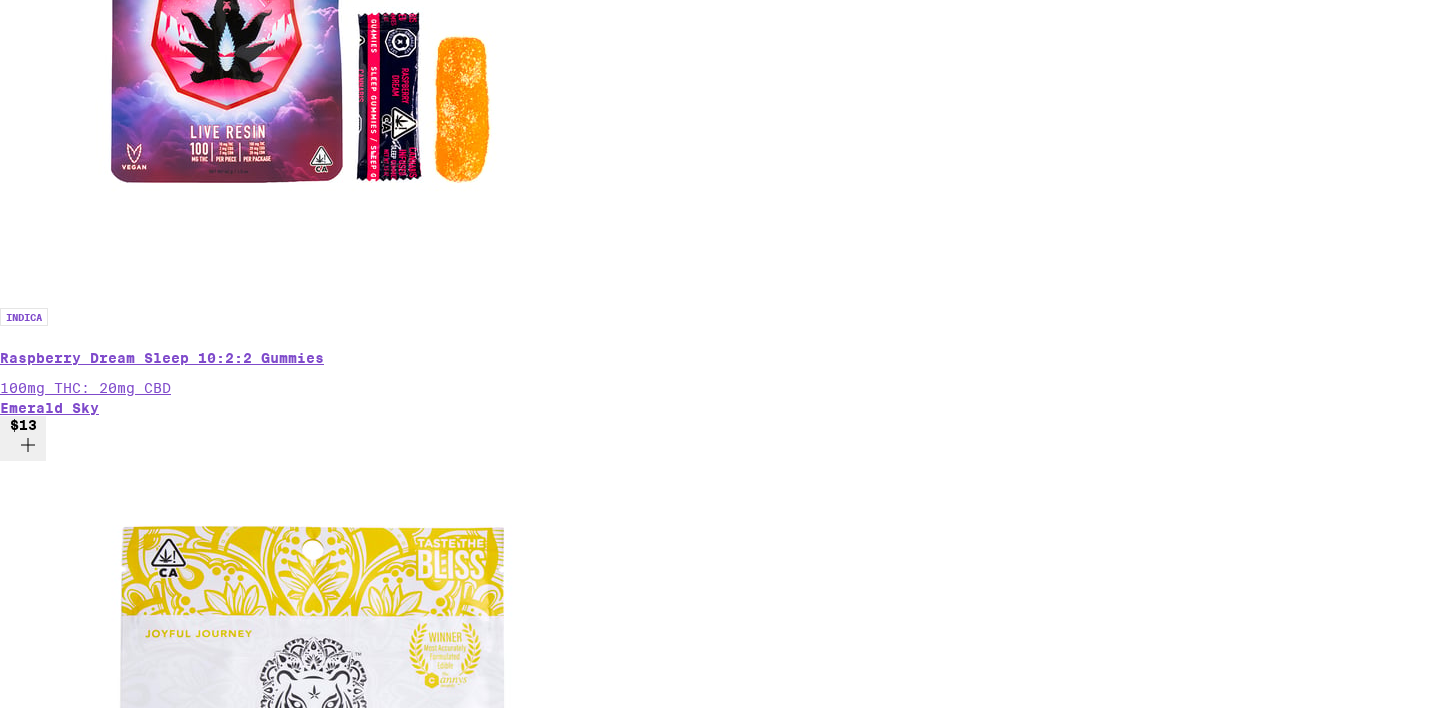 scroll, scrollTop: 846, scrollLeft: 0, axis: vertical 